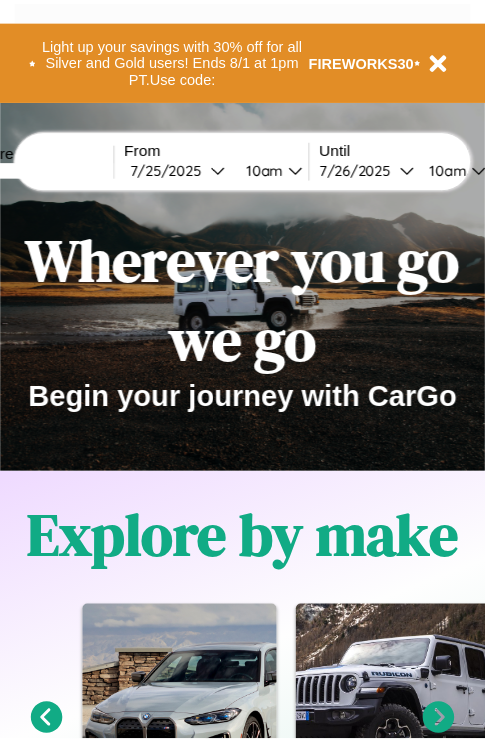 scroll, scrollTop: 0, scrollLeft: 0, axis: both 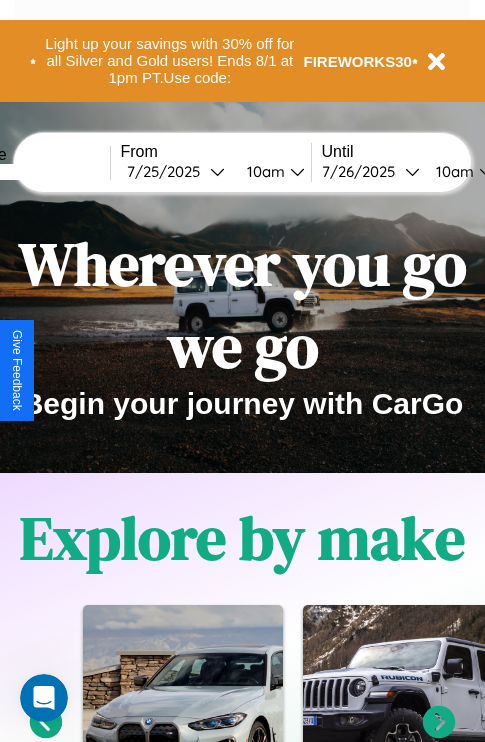 click at bounding box center (35, 172) 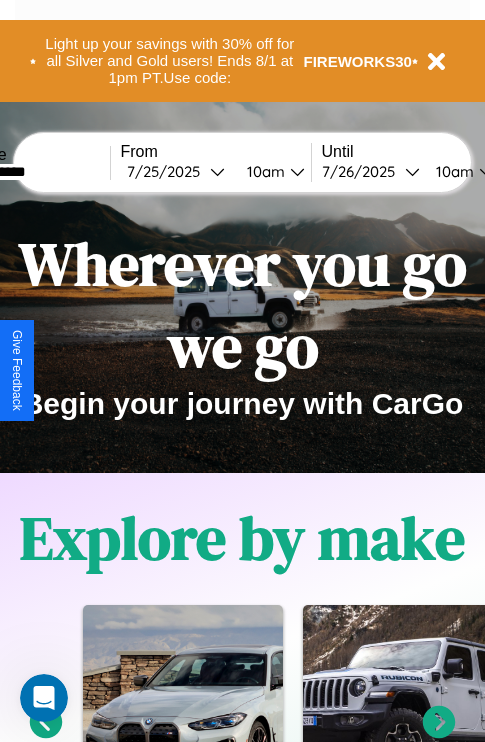 type on "**********" 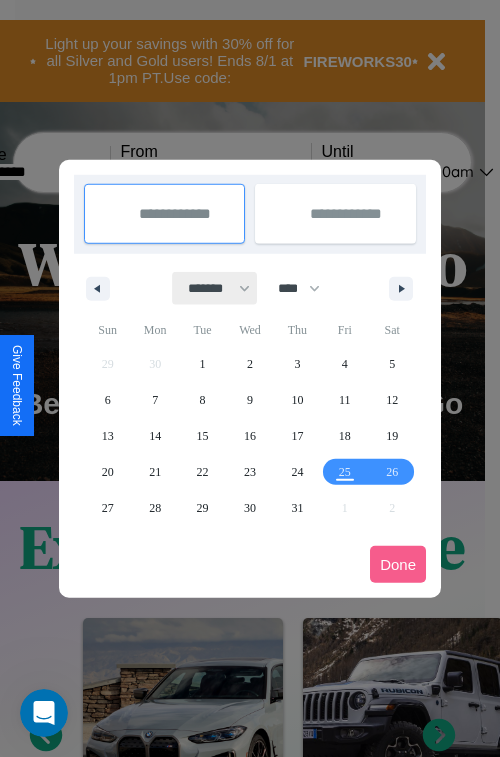click on "******* ******** ***** ***** *** **** **** ****** ********* ******* ******** ********" at bounding box center [215, 288] 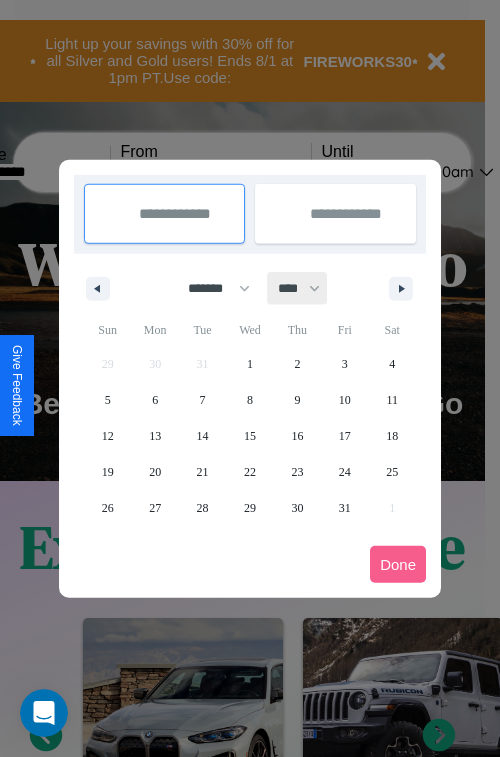 click on "**** **** **** **** **** **** **** **** **** **** **** **** **** **** **** **** **** **** **** **** **** **** **** **** **** **** **** **** **** **** **** **** **** **** **** **** **** **** **** **** **** **** **** **** **** **** **** **** **** **** **** **** **** **** **** **** **** **** **** **** **** **** **** **** **** **** **** **** **** **** **** **** **** **** **** **** **** **** **** **** **** **** **** **** **** **** **** **** **** **** **** **** **** **** **** **** **** **** **** **** **** **** **** **** **** **** **** **** **** **** **** **** **** **** **** **** **** **** **** **** ****" at bounding box center (298, 288) 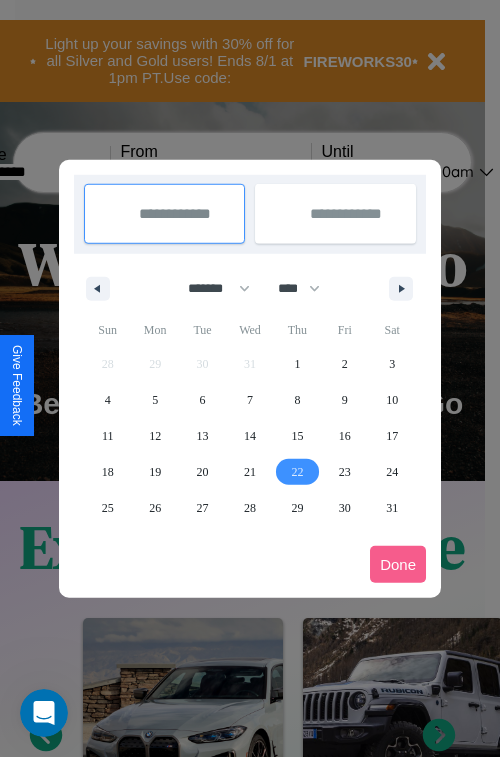 click on "22" at bounding box center [297, 472] 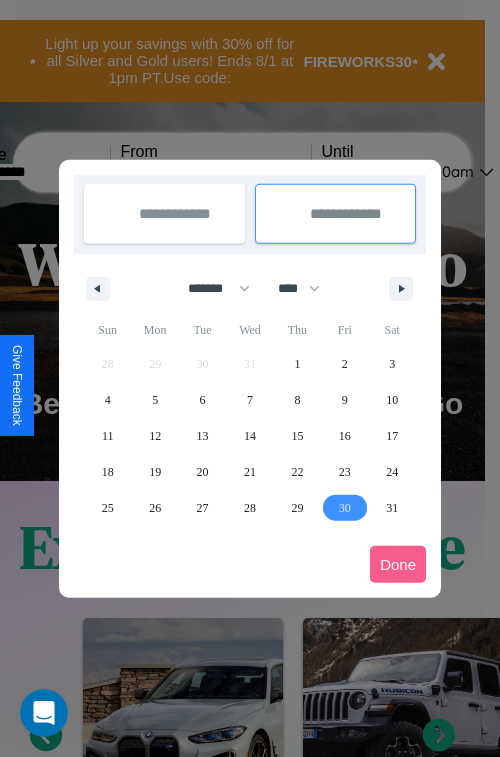 click on "30" at bounding box center [345, 508] 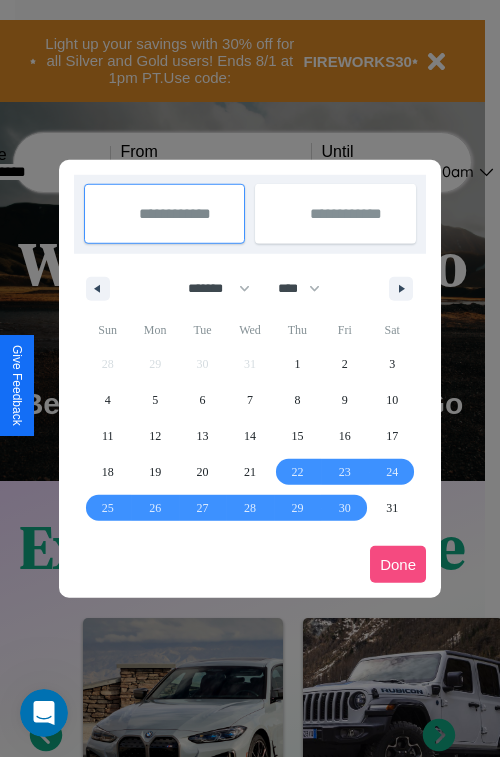click on "Done" at bounding box center (398, 564) 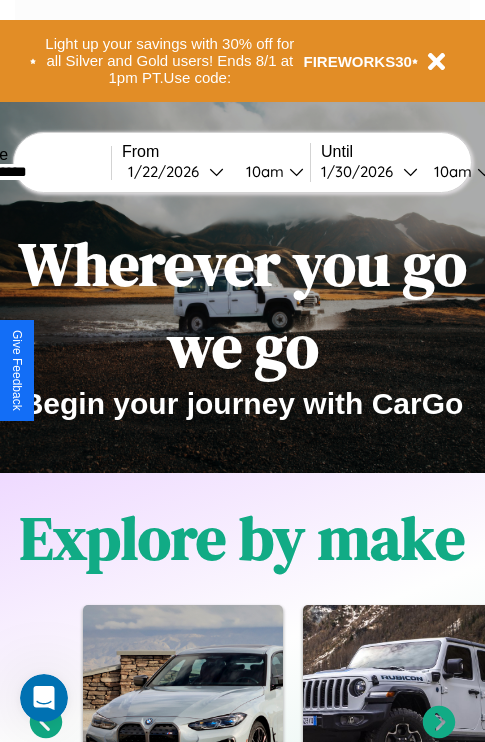 click on "10am" at bounding box center [262, 171] 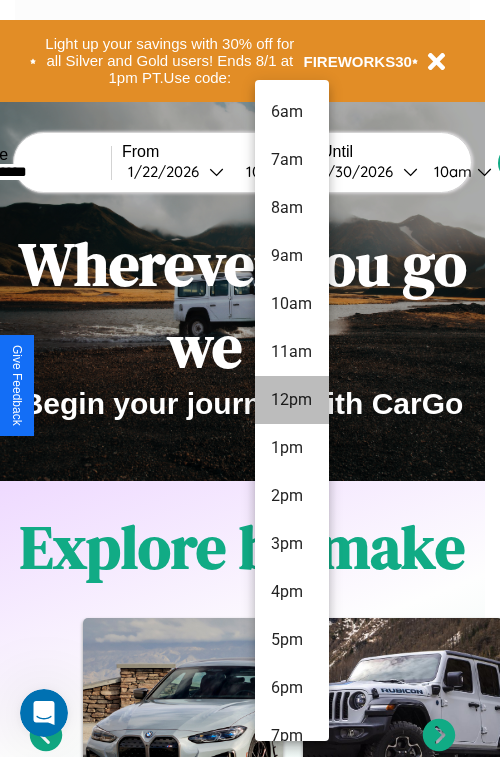 click on "12pm" at bounding box center [292, 400] 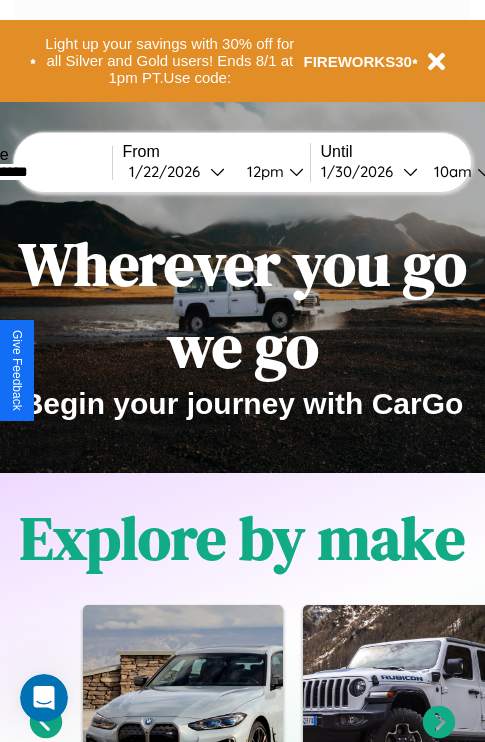 scroll, scrollTop: 0, scrollLeft: 74, axis: horizontal 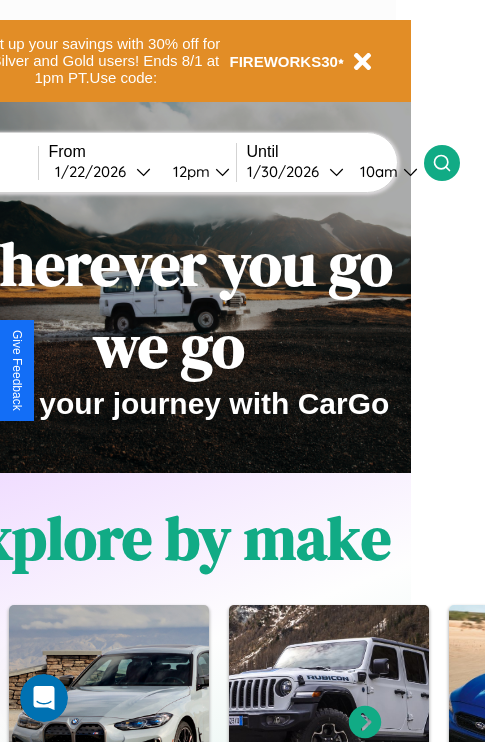 click 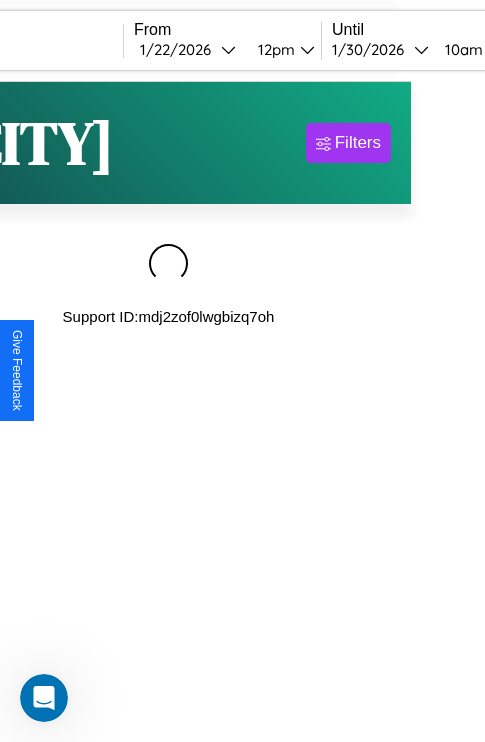scroll, scrollTop: 0, scrollLeft: 0, axis: both 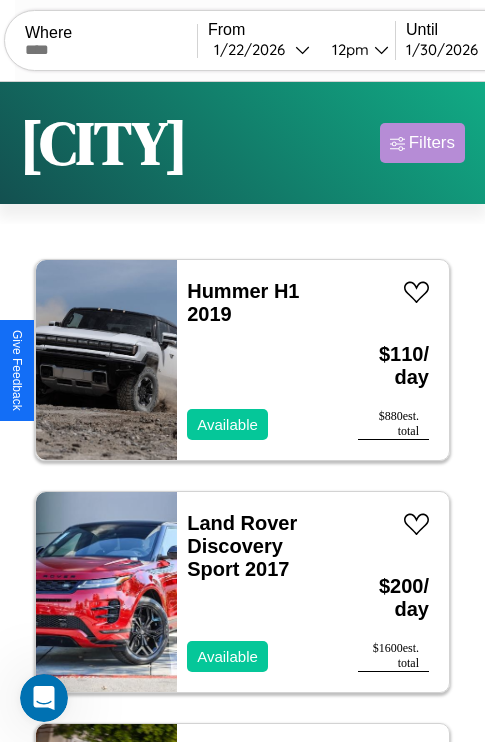 click on "Filters" at bounding box center (432, 143) 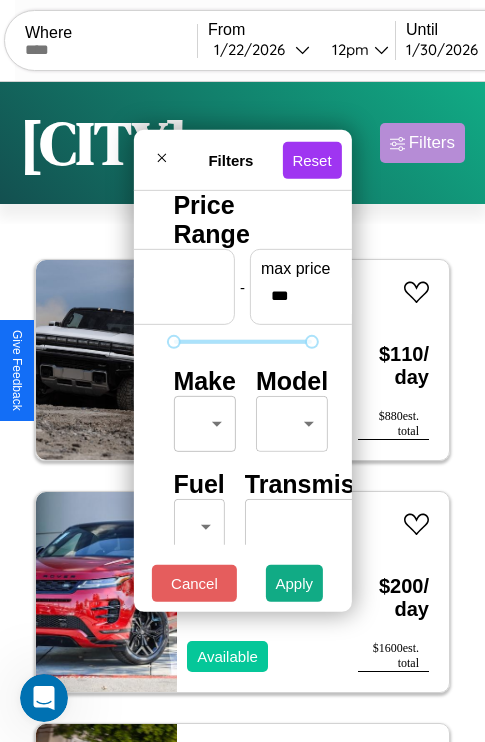 scroll, scrollTop: 162, scrollLeft: 63, axis: both 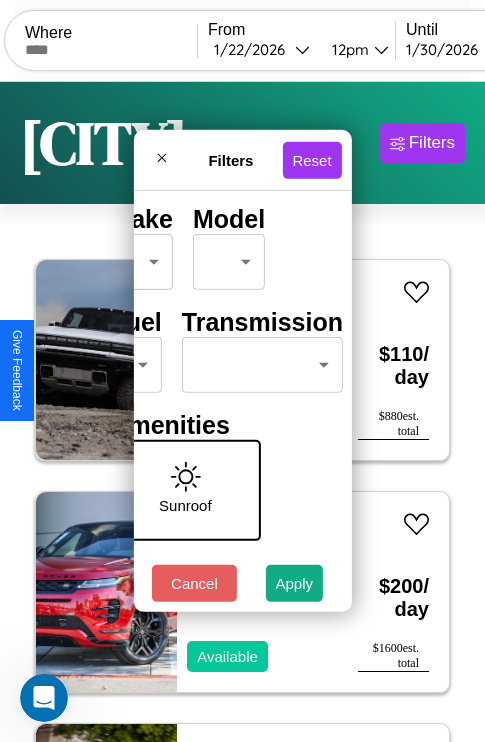 click on "CarGo Where From 1 / [DATE] [TIME] Until 1 / [DATE] [TIME] Become a Host Login Sign Up [CITY] Filters 10  cars in this area These cars can be picked up in this city. Hummer   H1   2019 Available $ 110  / day $ 880  est. total Land Rover   Discovery Sport   2017 Available $ 200  / day $ 1600  est. total Nissan   Kicks   2014 Unavailable $ 110  / day $ 880  est. total Hummer   H3   2017 Available $ 50  / day $ 400  est. total Infiniti   G37   2021 Available $ 190  / day $ 1520  est. total Kia   Sportage   2014 Available $ 60  / day $ 480  est. total Acura   Integra   2023 Available $ 40  / day $ 320  est. total Kia   Forte   2022 Available $ 70  / day $ 560  est. total Jaguar   XK8   2018 Unavailable $ 90  / day $ 720  est. total Lincoln   Mark LT   2018 Available $ 110  / day $ 880  est. total Filters Reset Price Range min price *  -  max price *** Make ​ ​ Model ​ ​ Fuel ​ ​ Transmission ​ ​ Amenities Sunroof Moonroof Touch Display Winter Package Sport Turbo Heated Seats Carplay Cancel" at bounding box center [242, 412] 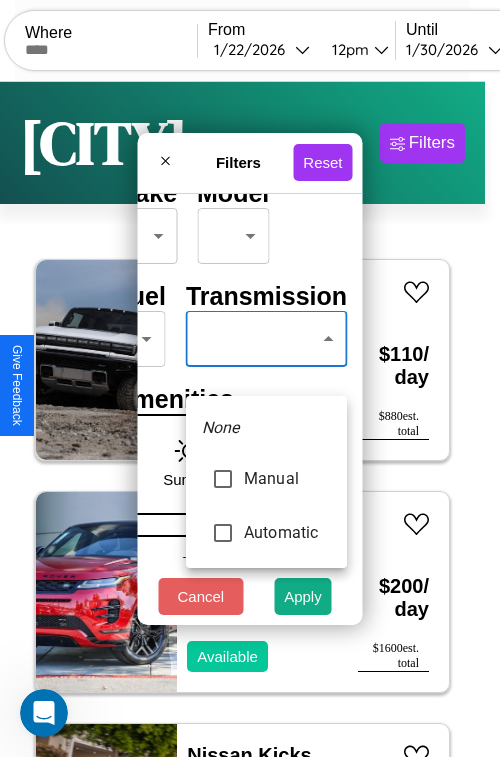 type on "*********" 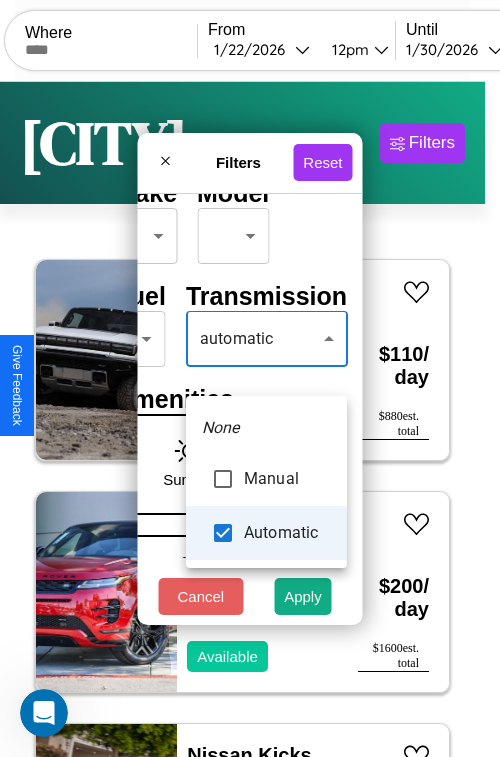 click at bounding box center [250, 378] 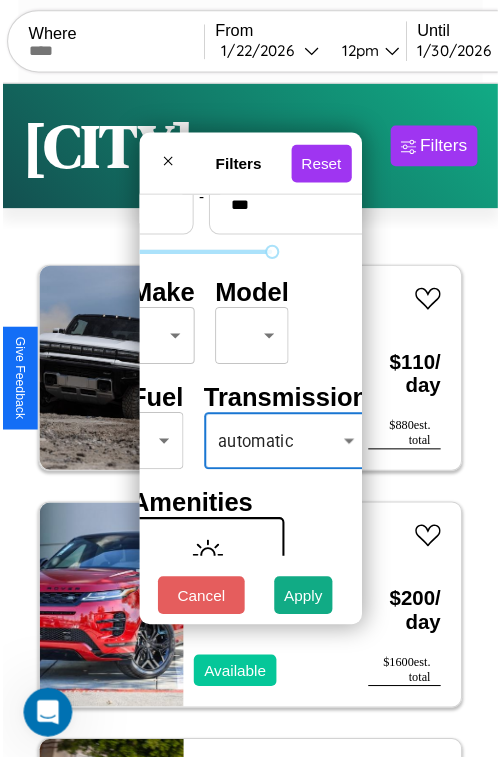 scroll, scrollTop: 59, scrollLeft: 40, axis: both 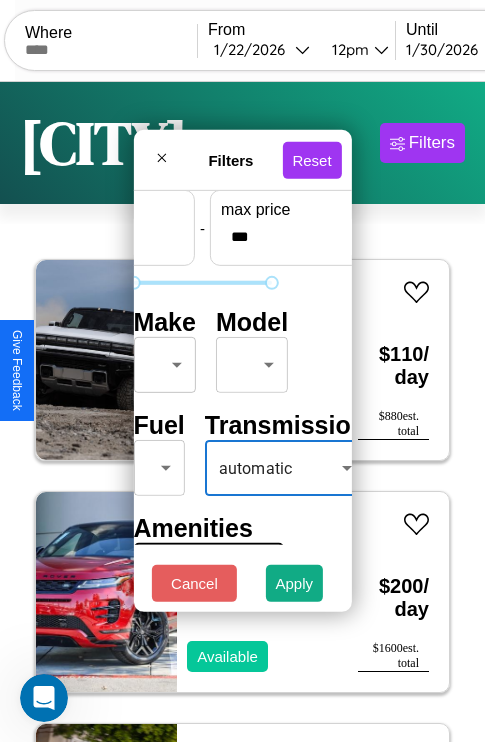 click on "CarGo Where From 1 / [DATE] [TIME] Until 1 / [DATE] [TIME] Become a Host Login Sign Up [CITY] Filters 10  cars in this area These cars can be picked up in this city. Hummer   H1   2019 Available $ 110  / day $ 880  est. total Land Rover   Discovery Sport   2017 Available $ 200  / day $ 1600  est. total Nissan   Kicks   2014 Unavailable $ 110  / day $ 880  est. total Hummer   H3   2017 Available $ 50  / day $ 400  est. total Infiniti   G37   2021 Available $ 190  / day $ 1520  est. total Kia   Sportage   2014 Available $ 60  / day $ 480  est. total Acura   Integra   2023 Available $ 40  / day $ 320  est. total Kia   Forte   2022 Available $ 70  / day $ 560  est. total Jaguar   XK8   2018 Unavailable $ 90  / day $ 720  est. total Lincoln   Mark LT   2018 Available $ 110  / day $ 880  est. total Filters Reset Price Range min price *  -  max price *** Make ​ ​ Model ​ ​ Fuel ​ ​ Transmission automatic ********* ​ Amenities Sunroof Moonroof Touch Display Winter Package Sport Turbo Heated Seats" at bounding box center (242, 412) 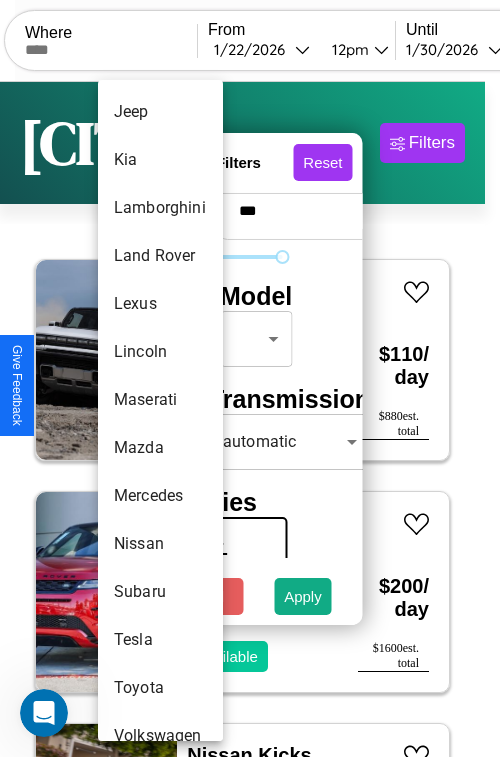 scroll, scrollTop: 1046, scrollLeft: 0, axis: vertical 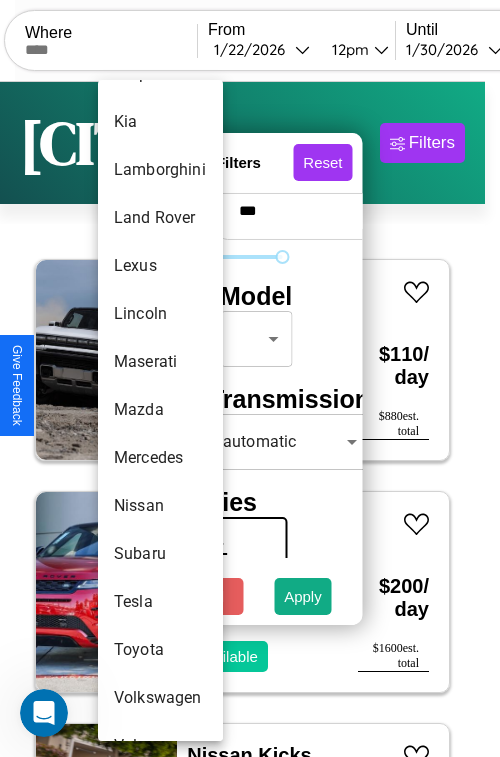 click on "Mazda" at bounding box center [160, 410] 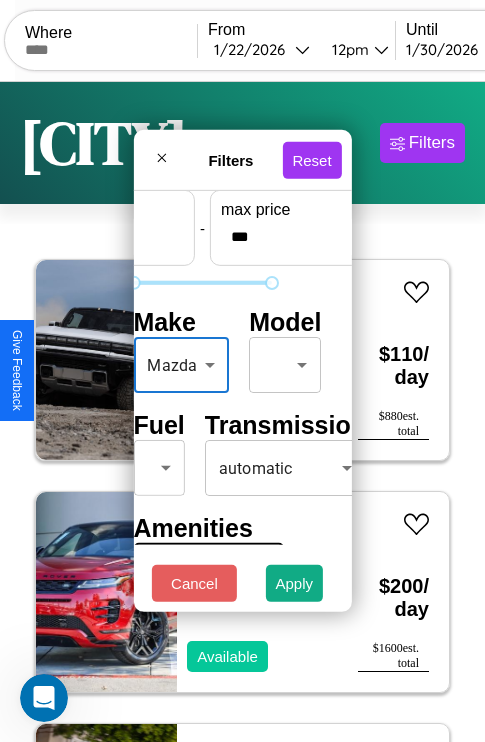 click on "CarGo Where From 1 / [DATE] [TIME] Until 1 / [DATE] [TIME] Become a Host Login Sign Up [CITY] Filters 10  cars in this area These cars can be picked up in this city. Hummer   H1   2019 Available $ 110  / day $ 880  est. total Land Rover   Discovery Sport   2017 Available $ 200  / day $ 1600  est. total Nissan   Kicks   2014 Unavailable $ 110  / day $ 880  est. total Hummer   H3   2017 Available $ 50  / day $ 400  est. total Infiniti   G37   2021 Available $ 190  / day $ 1520  est. total Kia   Sportage   2014 Available $ 60  / day $ 480  est. total Acura   Integra   2023 Available $ 40  / day $ 320  est. total Kia   Forte   2022 Available $ 70  / day $ 560  est. total Jaguar   XK8   2018 Unavailable $ 90  / day $ 720  est. total Lincoln   Mark LT   2018 Available $ 110  / day $ 880  est. total Filters Reset Price Range min price *  -  max price *** Make Mazda ***** ​ Model ​ ​ Fuel ​ ​ Transmission automatic ********* ​ Amenities Sunroof Moonroof Touch Display Winter Package Sport Turbo" at bounding box center [242, 412] 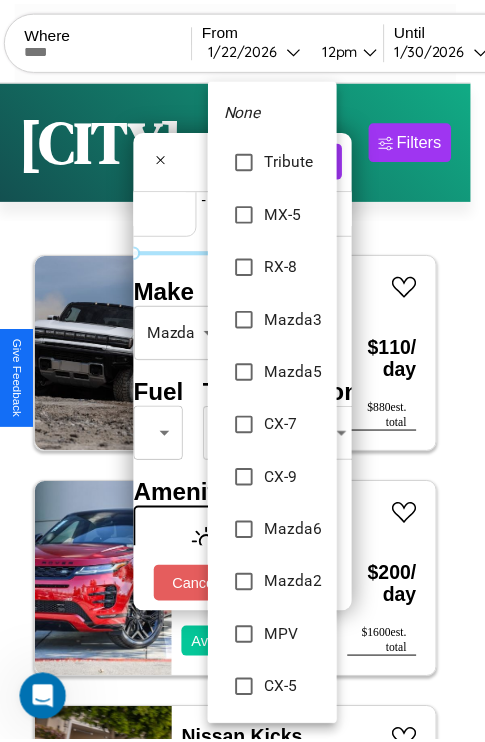 scroll, scrollTop: 239, scrollLeft: 0, axis: vertical 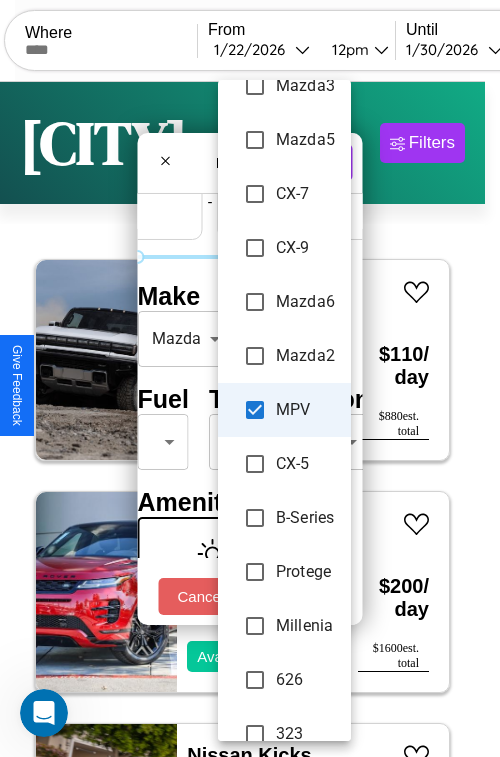 click on "Protege" at bounding box center (284, 572) 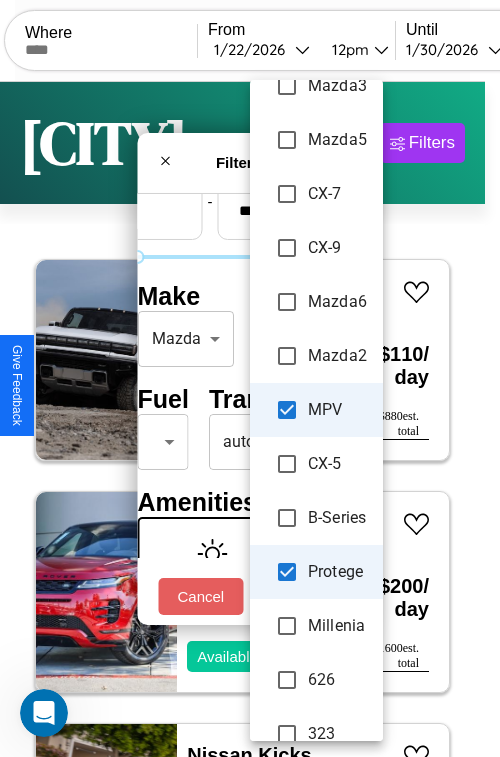 click at bounding box center (250, 378) 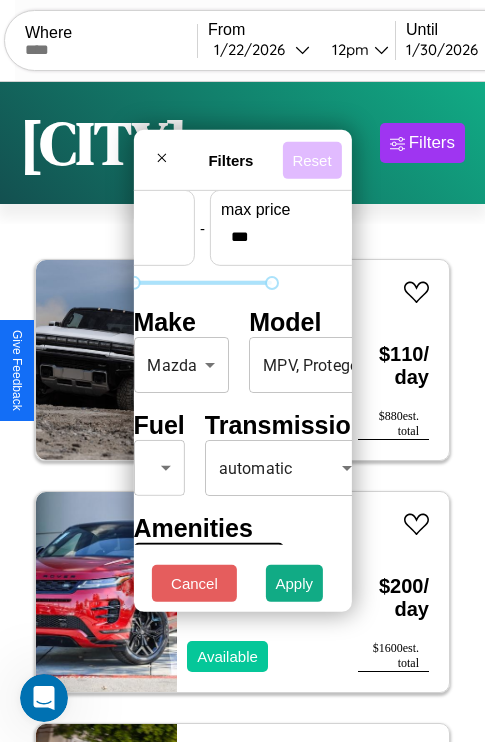 click on "Reset" at bounding box center (311, 159) 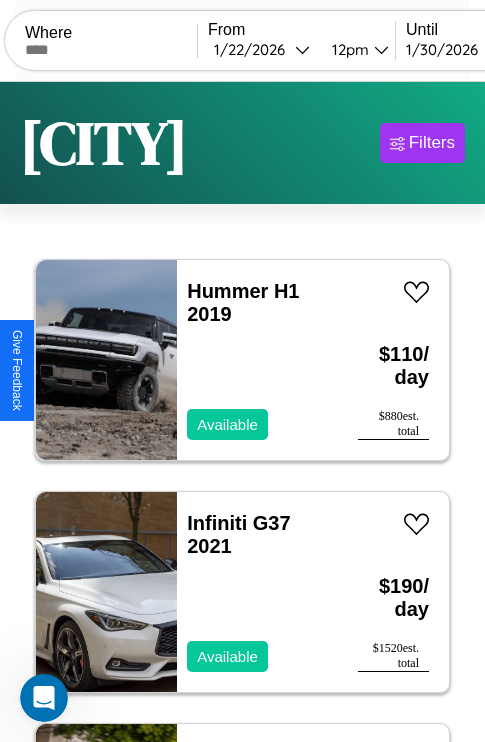 scroll, scrollTop: 95, scrollLeft: 0, axis: vertical 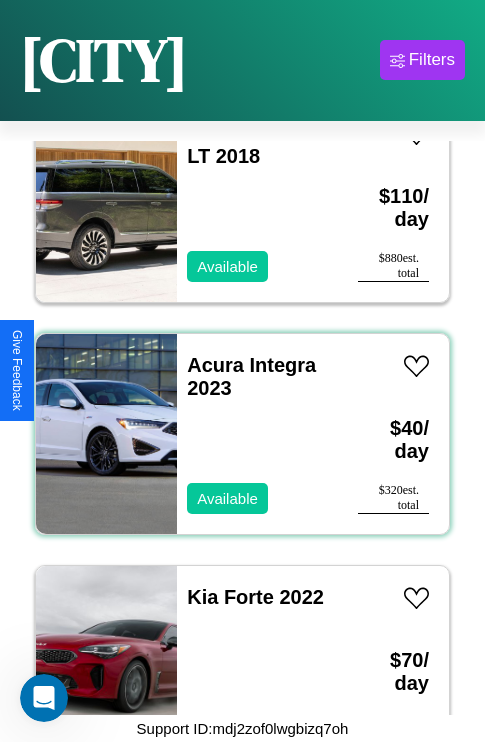 click on "Acura   Integra   2023 Available" at bounding box center (257, 434) 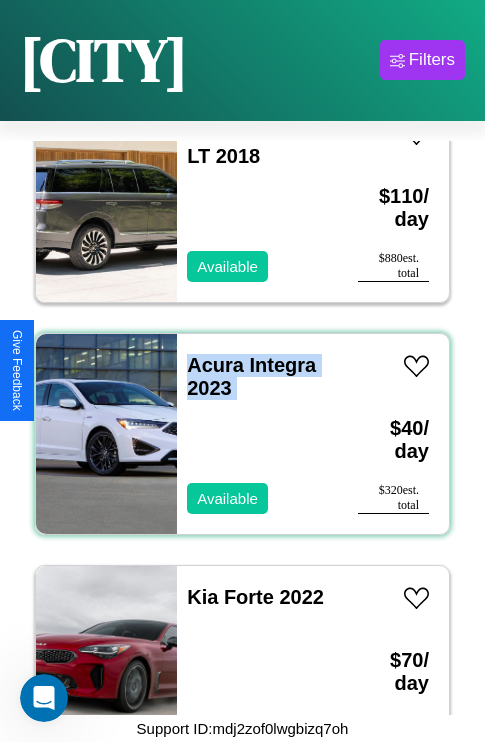 click on "Acura   Integra   2023 Available" at bounding box center (257, 434) 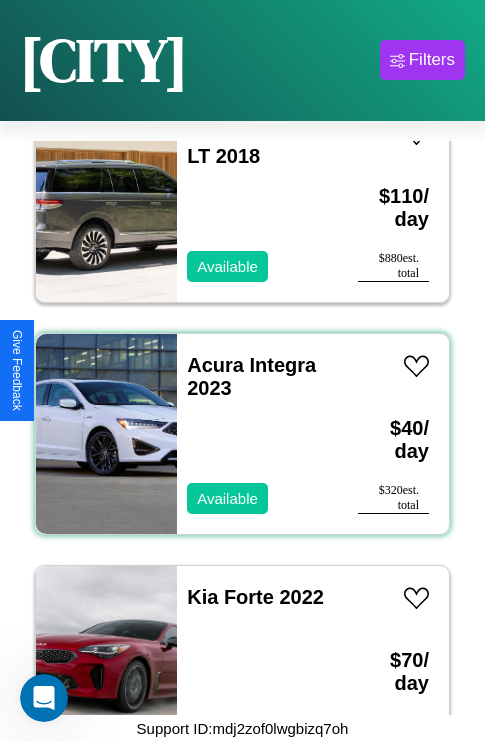click on "Acura   Integra   2023 Available" at bounding box center [257, 434] 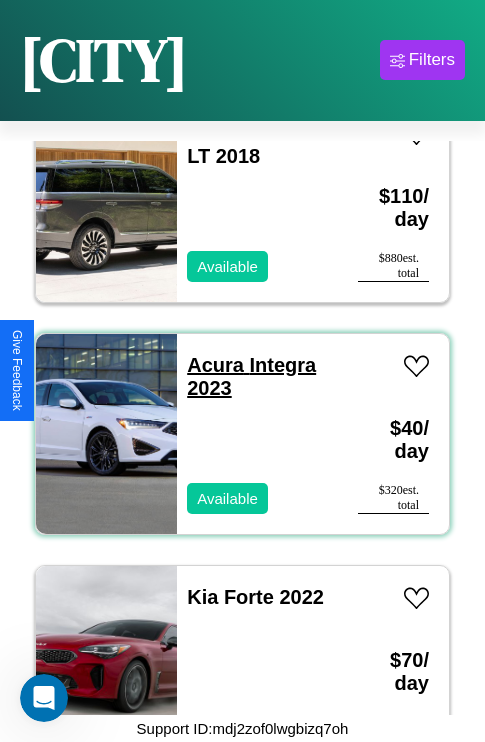 click on "Acura   Integra   2023" at bounding box center [251, 376] 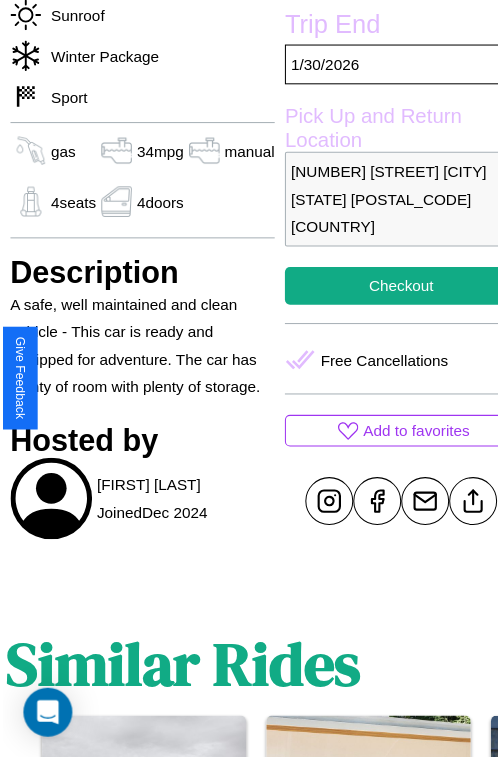 scroll, scrollTop: 601, scrollLeft: 68, axis: both 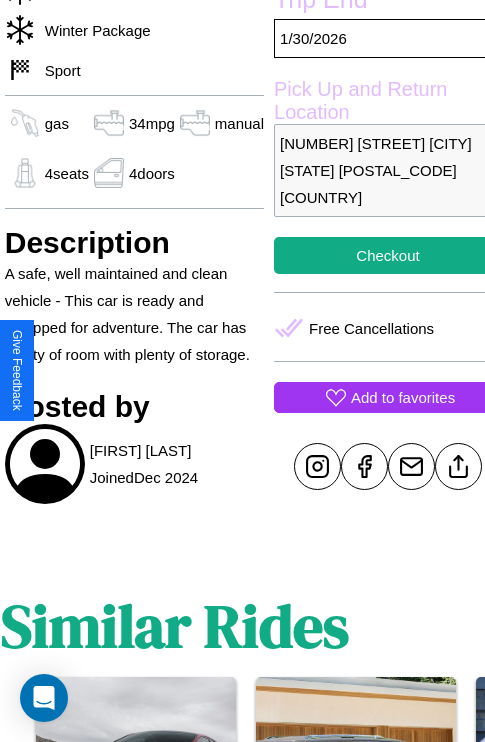 click on "Add to favorites" at bounding box center [403, 397] 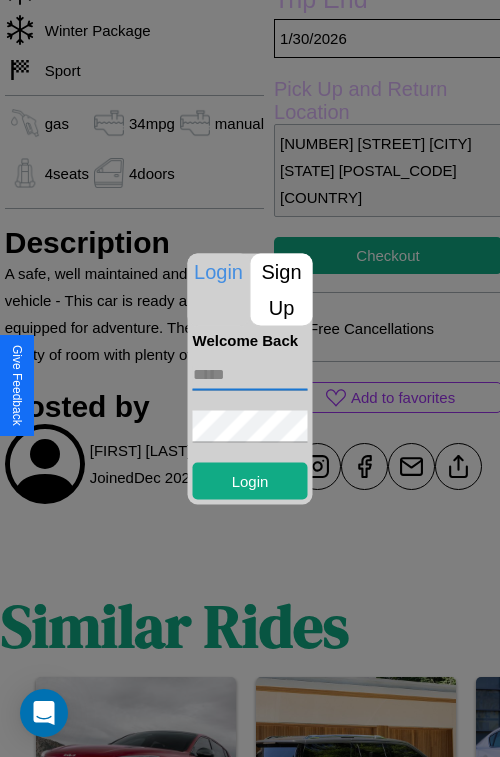 click at bounding box center (250, 374) 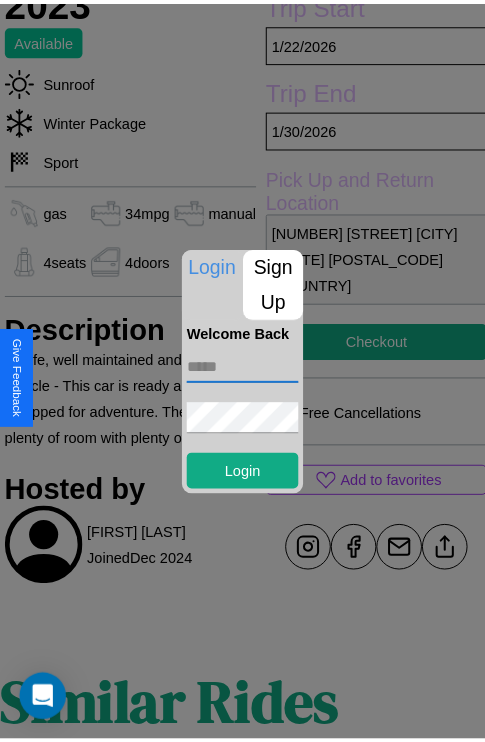 scroll, scrollTop: 451, scrollLeft: 68, axis: both 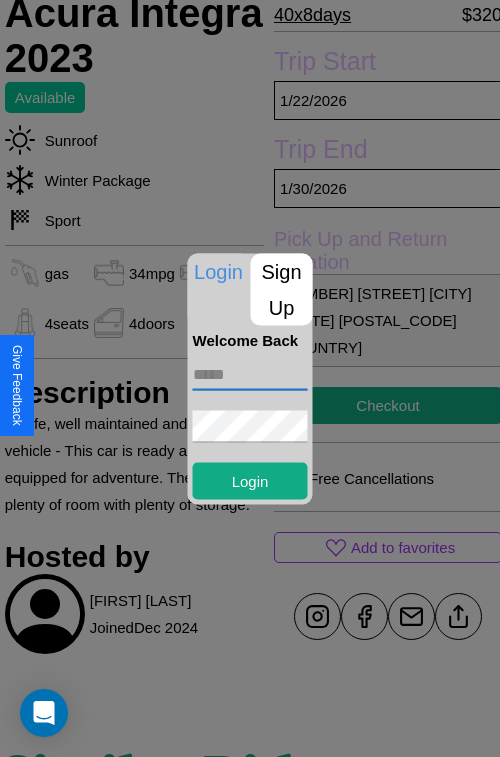 click at bounding box center (250, 378) 